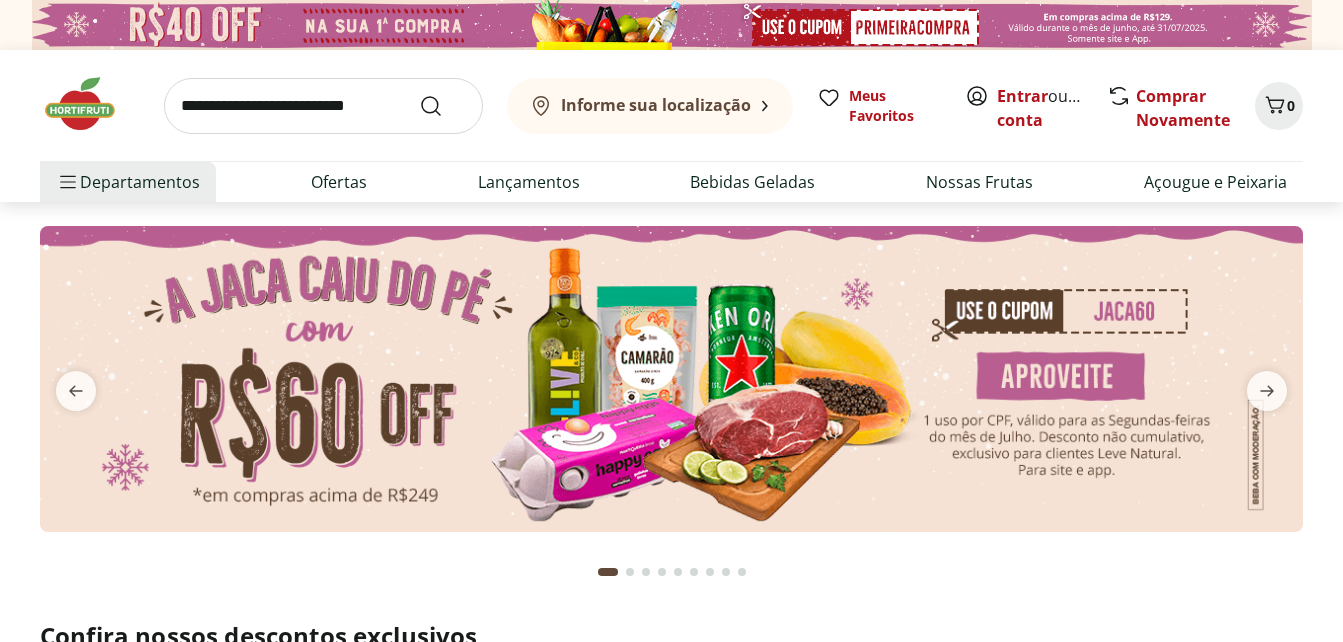 scroll, scrollTop: 0, scrollLeft: 0, axis: both 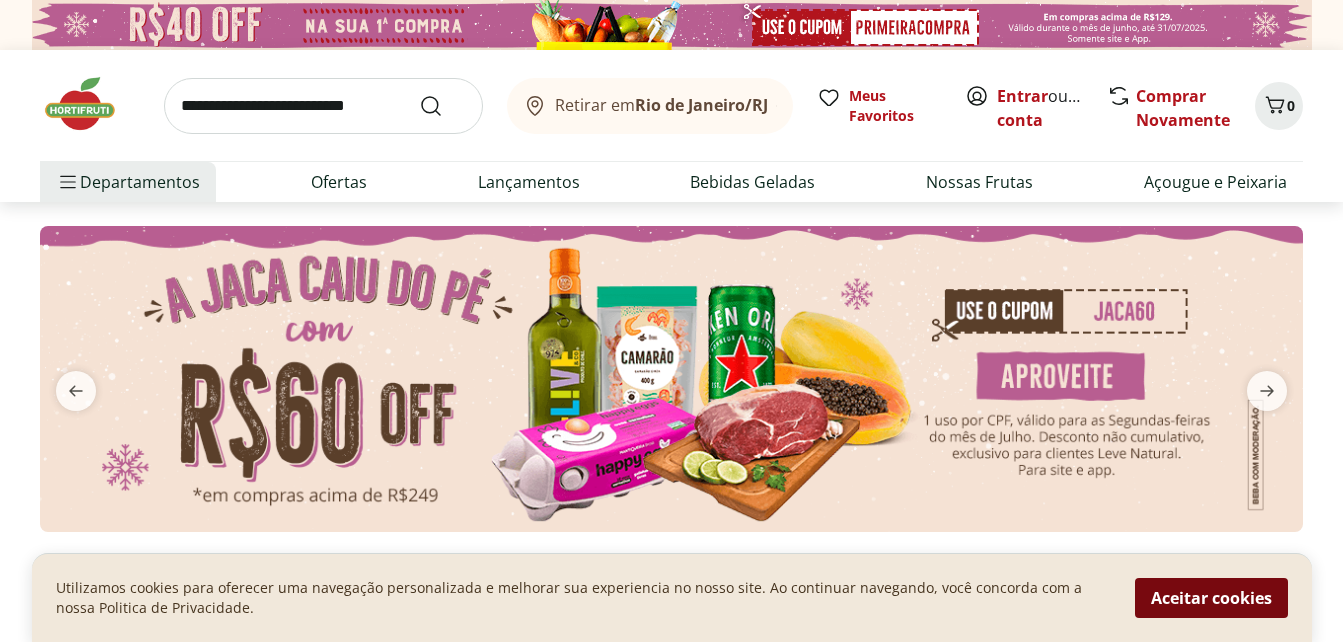 click on "Aceitar cookies" at bounding box center [1211, 598] 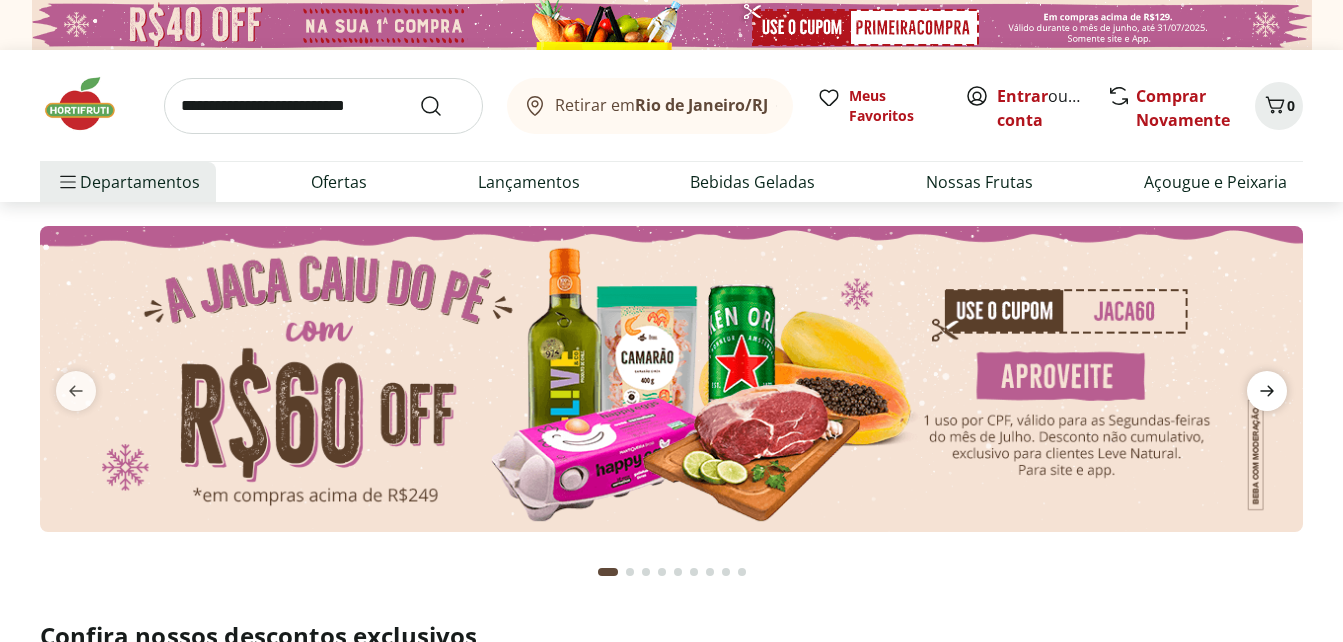 click 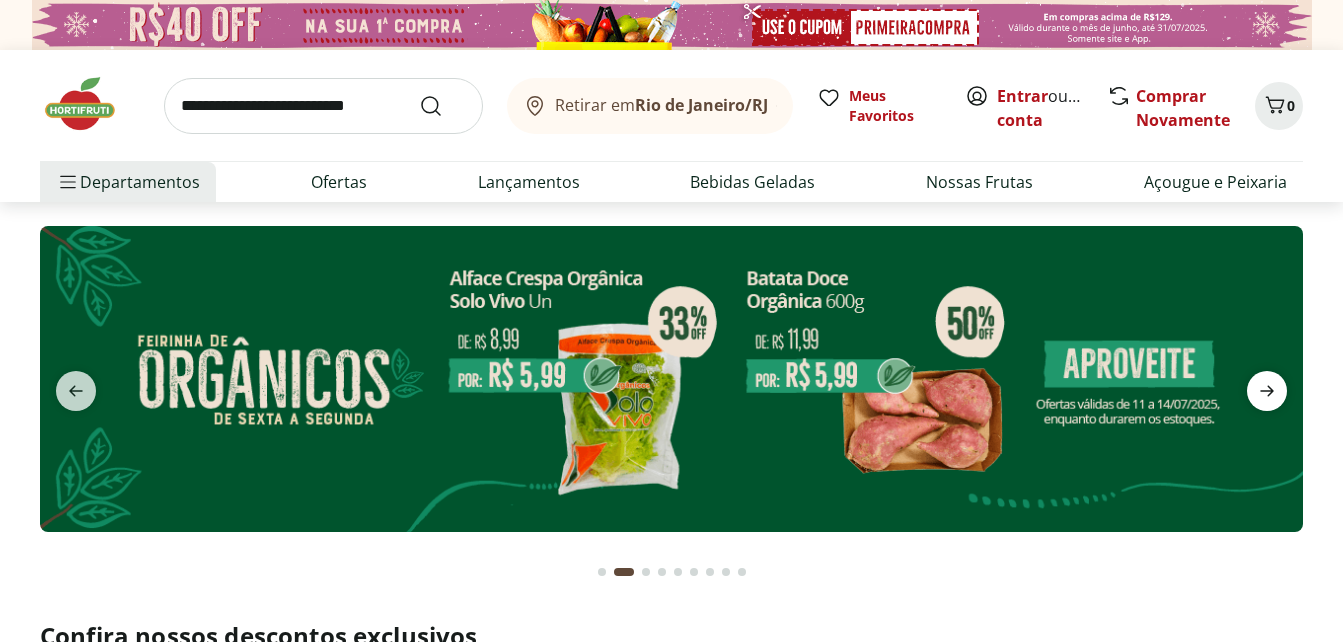 click 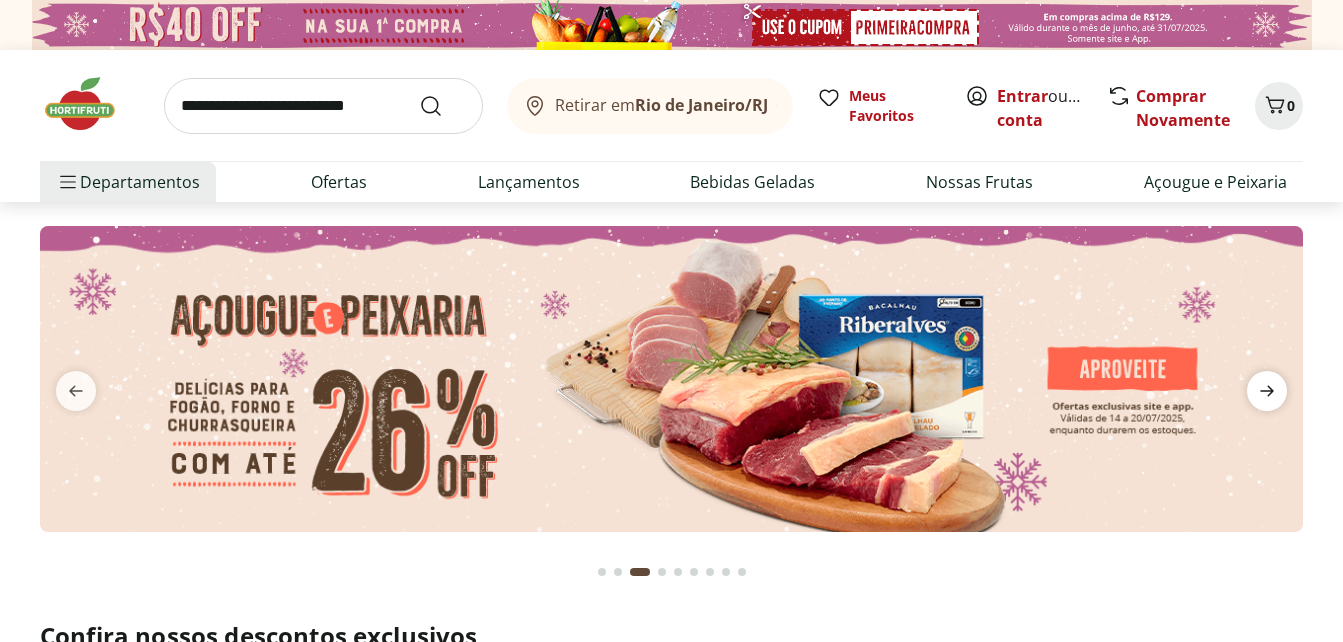 click 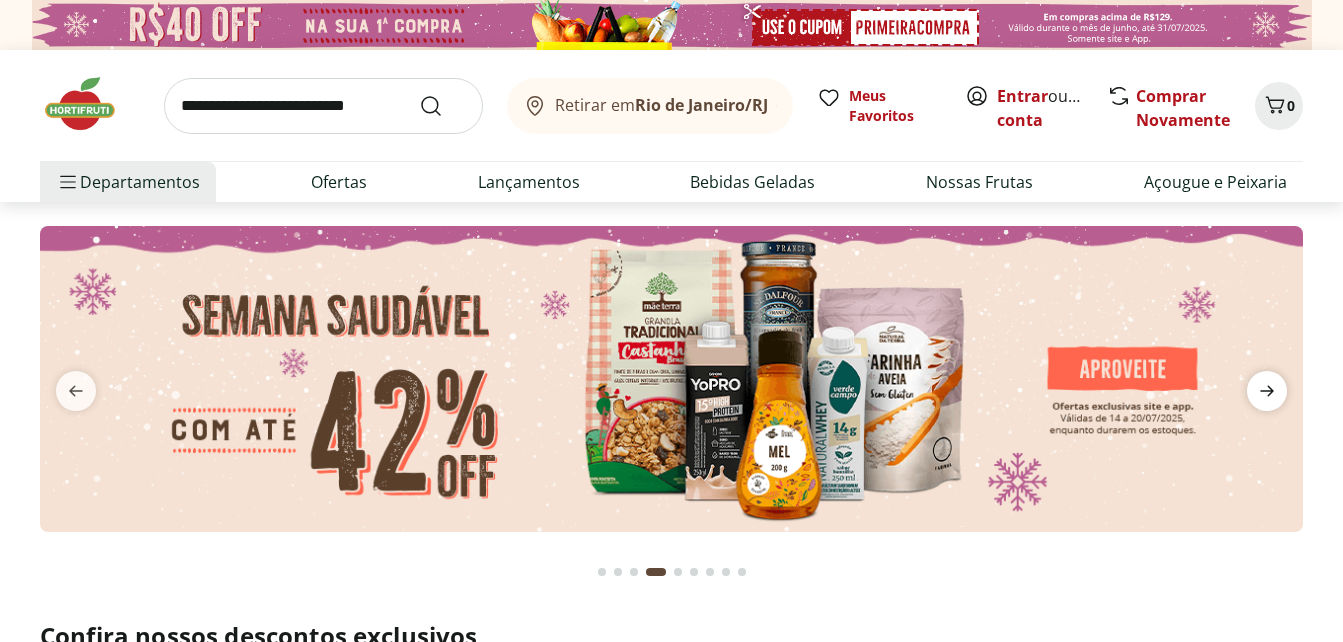 click at bounding box center [1267, 391] 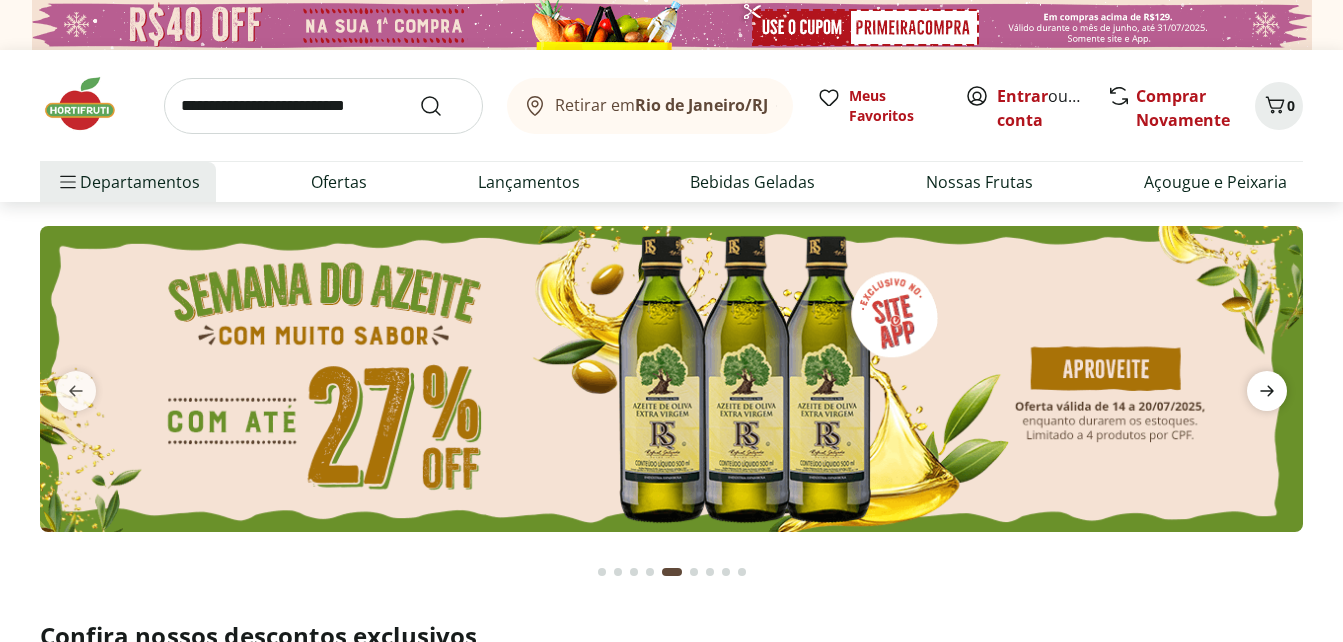 click at bounding box center (1267, 391) 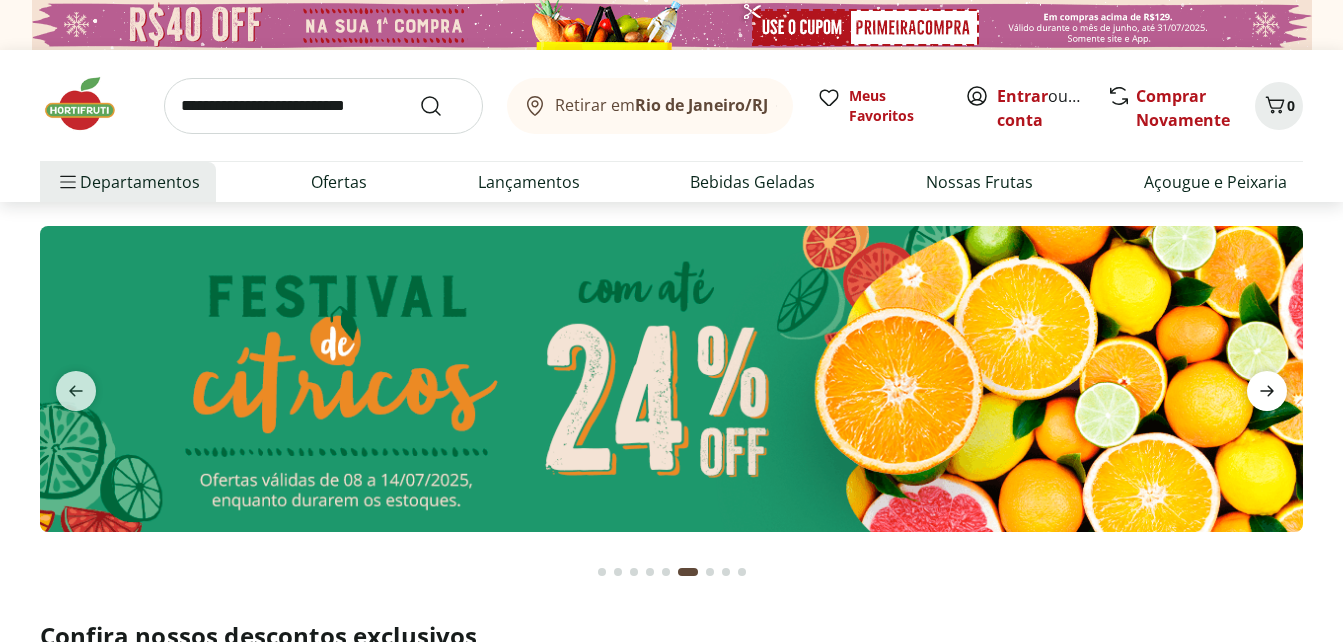 click at bounding box center (1267, 391) 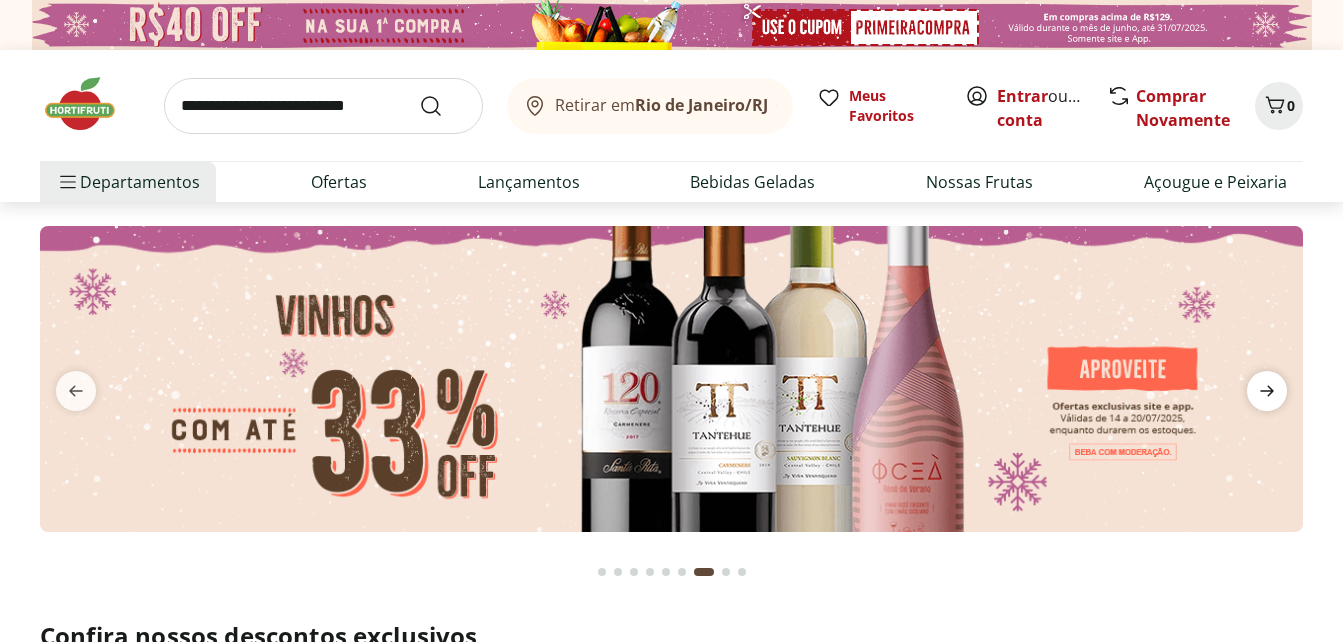 click at bounding box center (1267, 391) 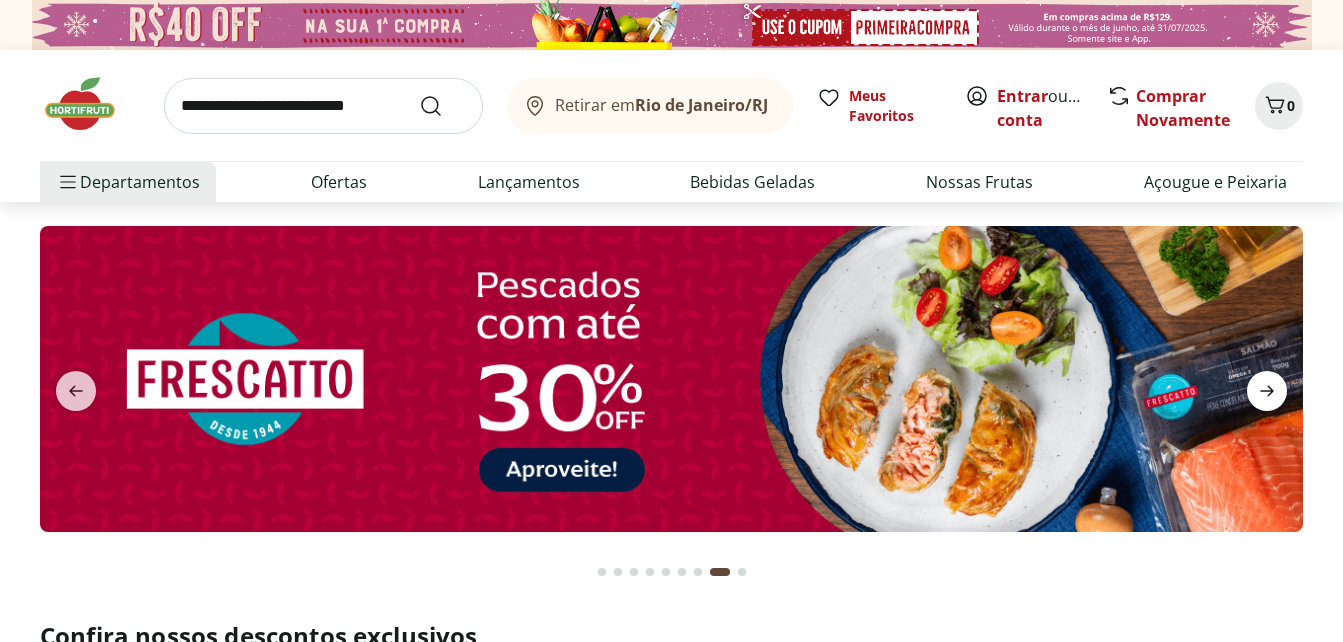 click at bounding box center [1267, 391] 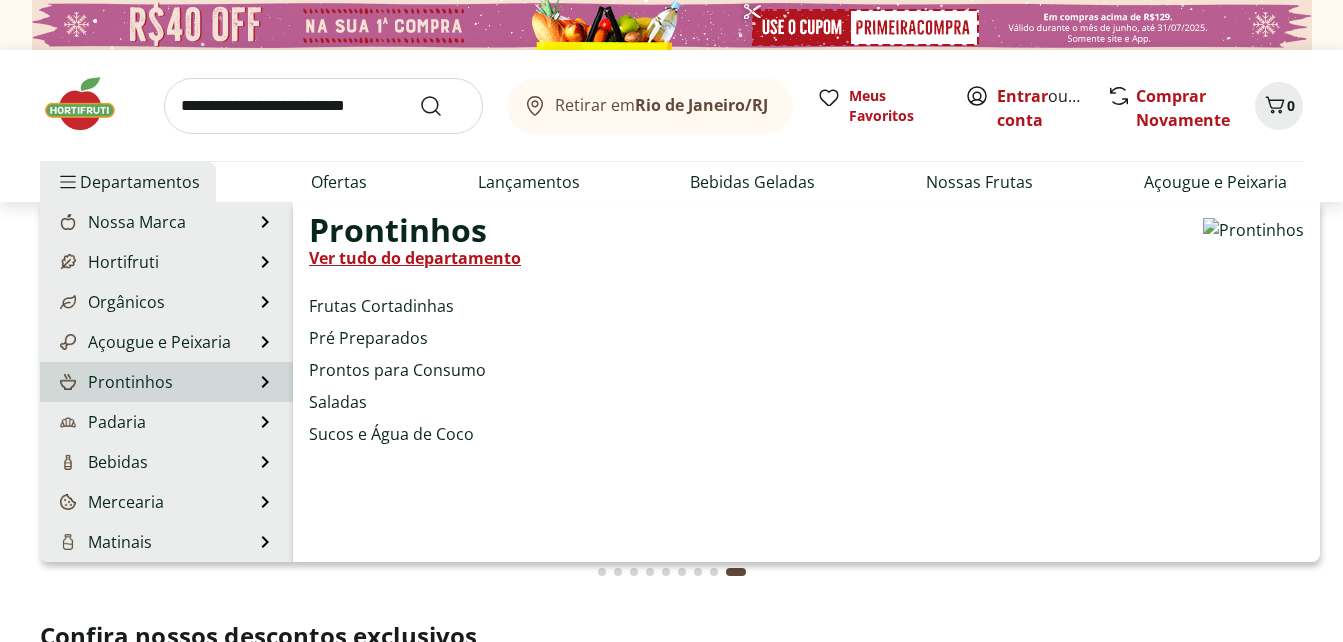 click on "Prontinhos" at bounding box center [114, 382] 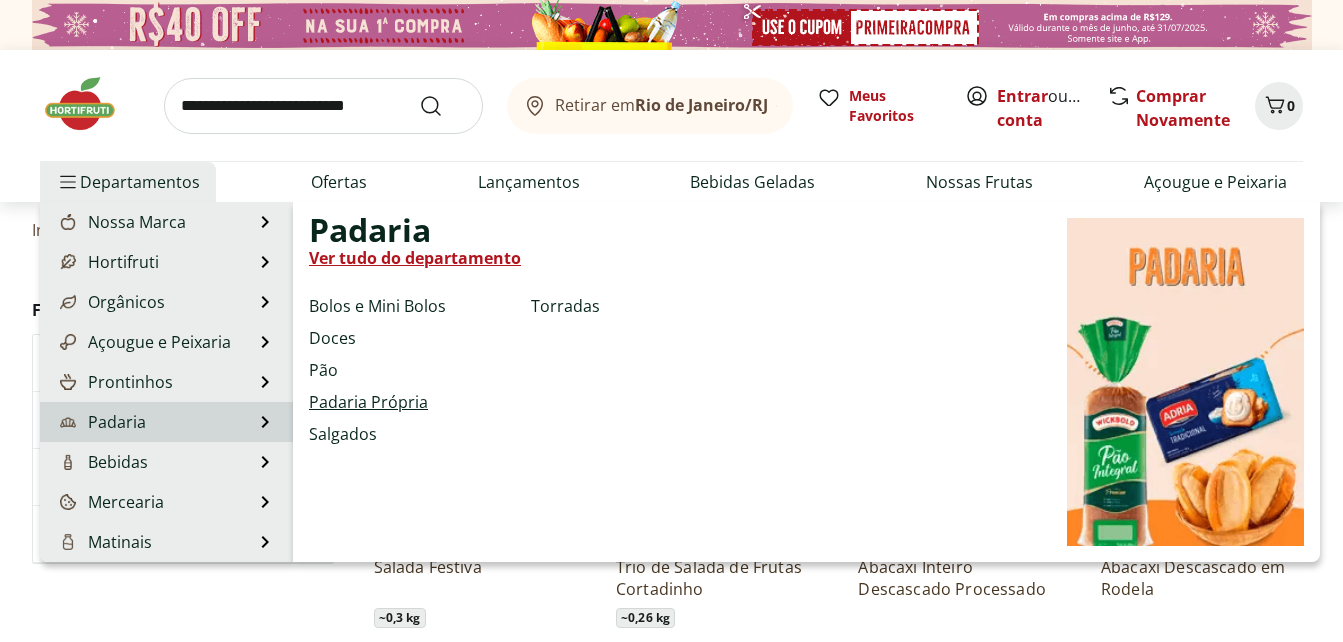 click on "Padaria Própria" at bounding box center (368, 402) 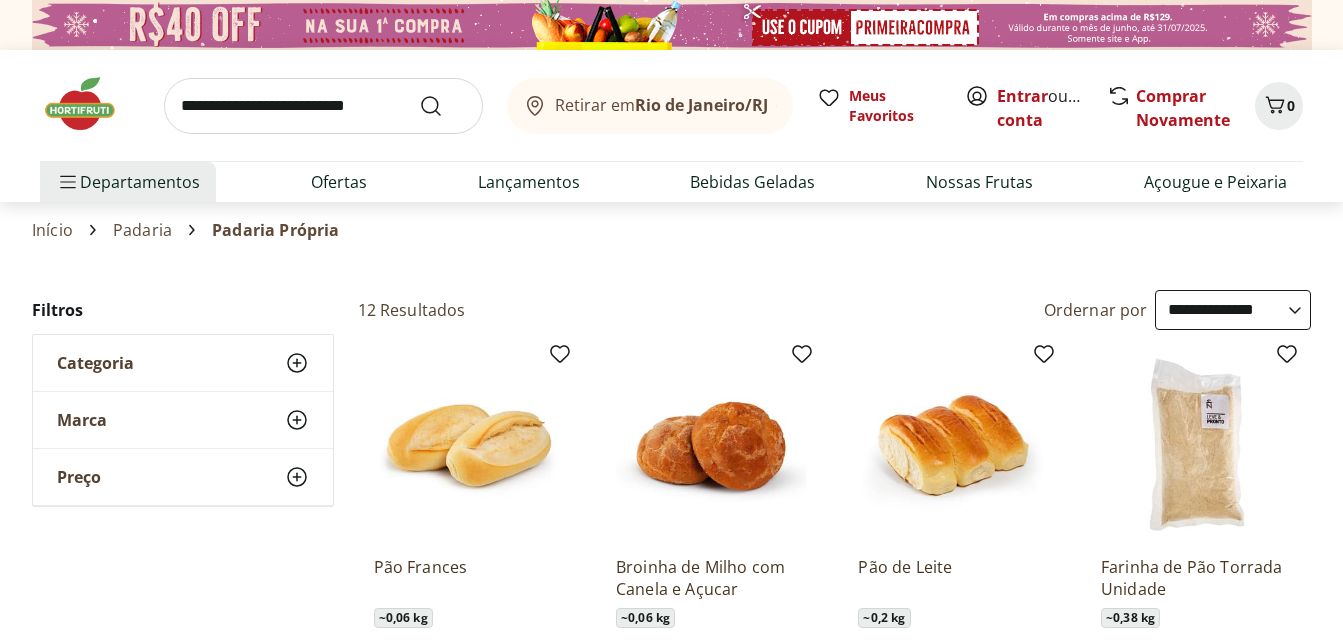click on "Retirar em  Rio de Janeiro/RJ Entrar  ou  Criar conta 0 Retirar em  Rio de Janeiro/RJ Meus Favoritos Entrar  ou  Criar conta Comprar Novamente 0  Departamentos Nossa Marca Nossa Marca Ver tudo do departamento Açougue & Peixaria Congelados e Refrigerados Frutas, Legumes e Verduras Orgânicos Mercearia Sorvetes Hortifruti Hortifruti Ver tudo do departamento Cogumelos Frutas Legumes Ovos Temperos Frescos Verduras Orgânicos Orgânicos Ver tudo do departamento Bebidas Orgânicas Frutas Orgânicas Legumes Orgânicos Ovos Orgânicos Perecíveis Orgânicos Verduras Orgânicas Temperos Frescos Açougue e Peixaria Açougue e Peixaria Ver tudo do departamento Aves Bovinos Exóticos Frutos do Mar Linguiça e Salsicha Peixes Salgados e Defumados Suínos Prontinhos Prontinhos Ver tudo do departamento Frutas Cortadinhas Pré Preparados Prontos para Consumo Saladas Sucos e Água de Coco Padaria Padaria Ver tudo do departamento Bolos e Mini Bolos Doces Pão Padaria Própria Salgados Torradas Bebidas Bebidas Água Cerveja 12" at bounding box center [671, 3294] 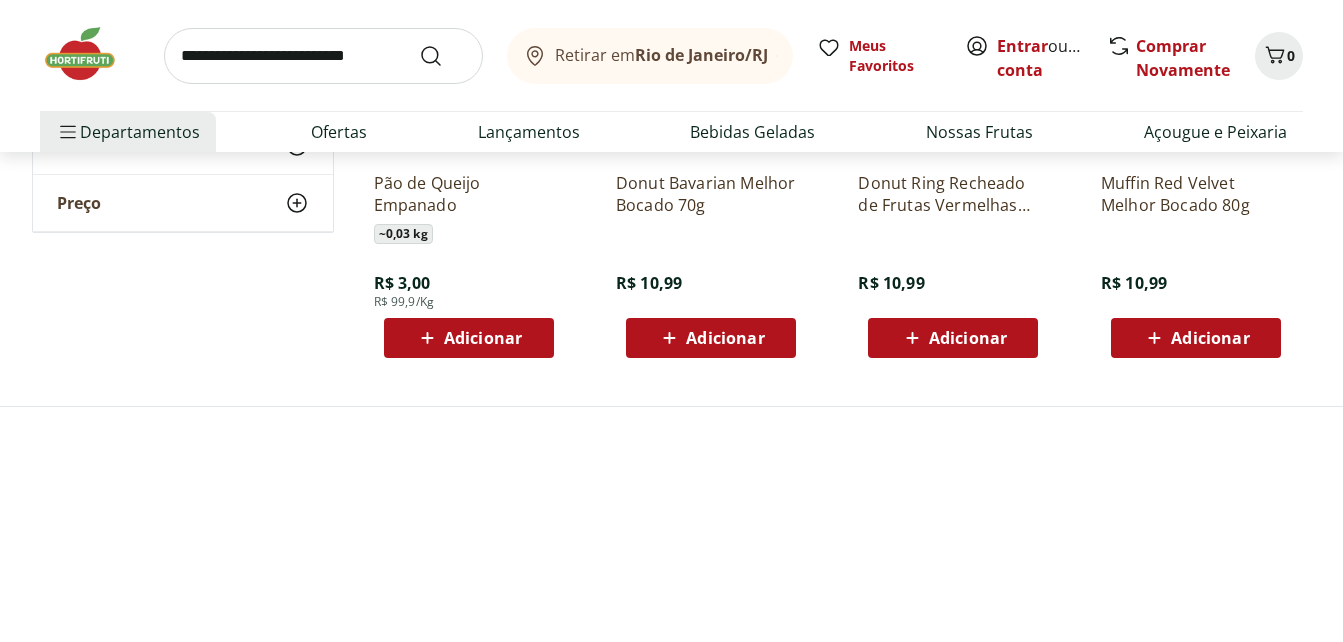 scroll, scrollTop: 1320, scrollLeft: 0, axis: vertical 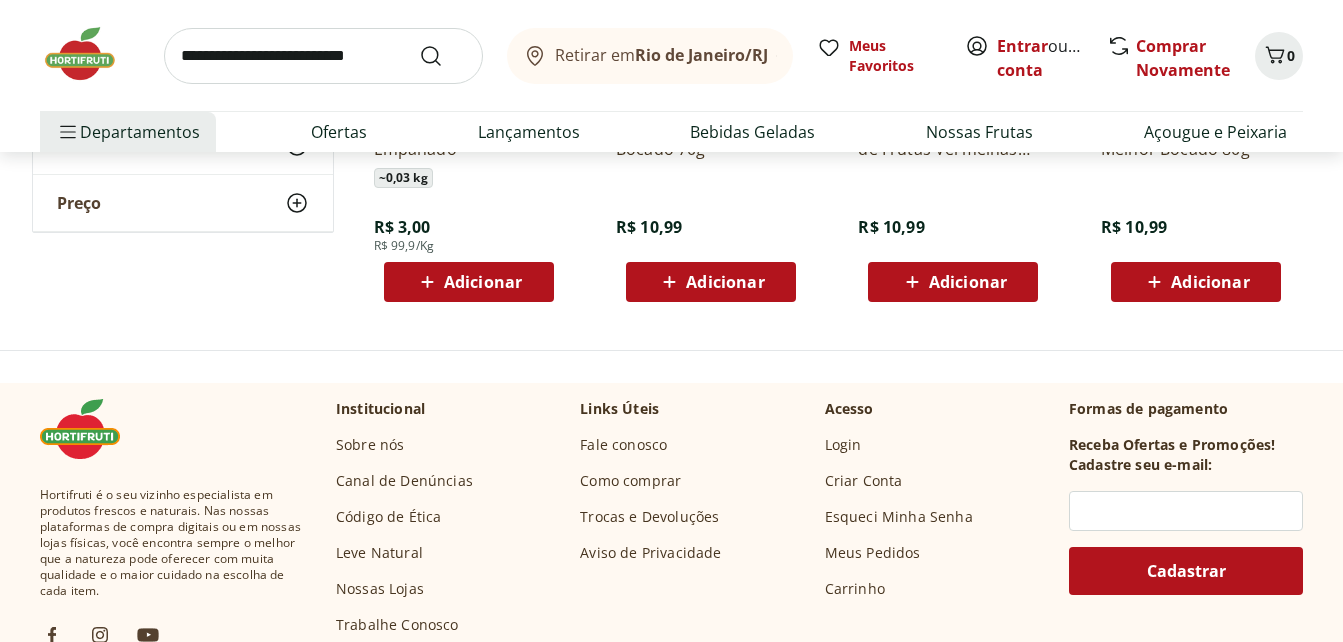 click on "Retirar em  Rio de Janeiro/RJ Entrar  ou  Criar conta 0 Retirar em  Rio de Janeiro/RJ Meus Favoritos Entrar  ou  Criar conta Comprar Novamente 0  Departamentos Nossa Marca Nossa Marca Ver tudo do departamento Açougue & Peixaria Congelados e Refrigerados Frutas, Legumes e Verduras Orgânicos Mercearia Sorvetes Hortifruti Hortifruti Ver tudo do departamento Cogumelos Frutas Legumes Ovos Temperos Frescos Verduras Orgânicos Orgânicos Ver tudo do departamento Bebidas Orgânicas Frutas Orgânicas Legumes Orgânicos Ovos Orgânicos Perecíveis Orgânicos Verduras Orgânicas Temperos Frescos Açougue e Peixaria Açougue e Peixaria Ver tudo do departamento Aves Bovinos Exóticos Frutos do Mar Linguiça e Salsicha Peixes Salgados e Defumados Suínos Prontinhos Prontinhos Ver tudo do departamento Frutas Cortadinhas Pré Preparados Prontos para Consumo Saladas Sucos e Água de Coco Padaria Padaria Ver tudo do departamento Bolos e Mini Bolos Doces Pão Padaria Própria Salgados Torradas Bebidas Bebidas Água Cerveja 12" at bounding box center [671, 328] 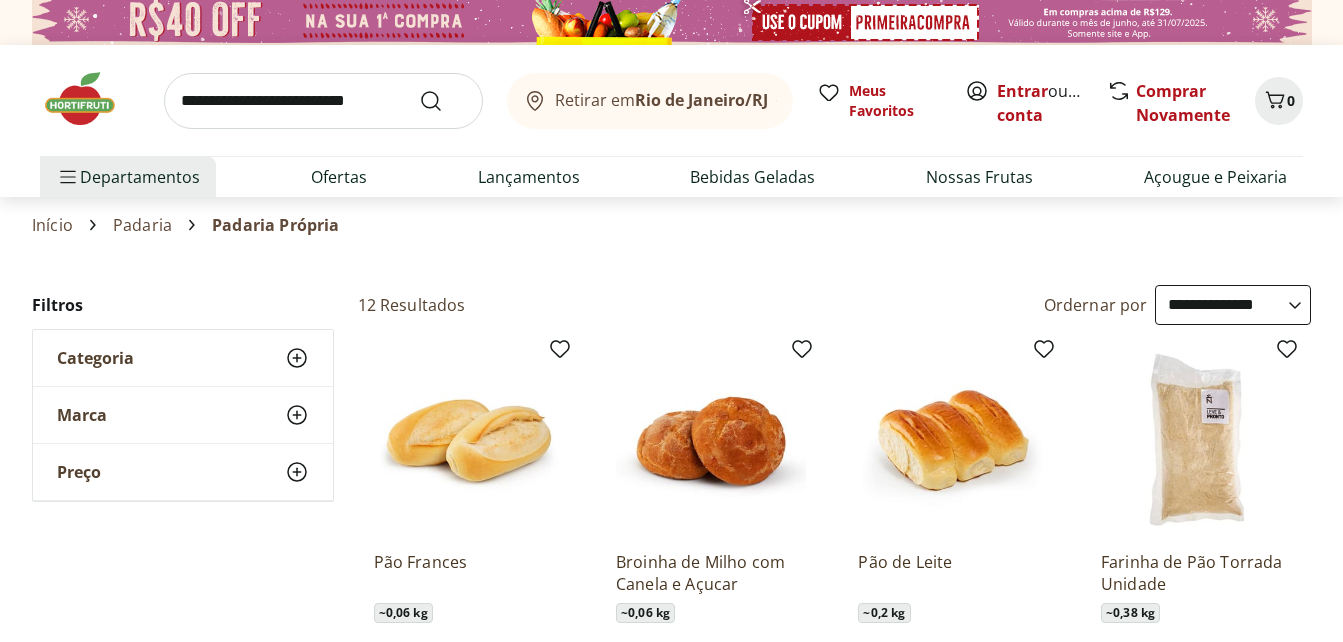 scroll, scrollTop: 0, scrollLeft: 0, axis: both 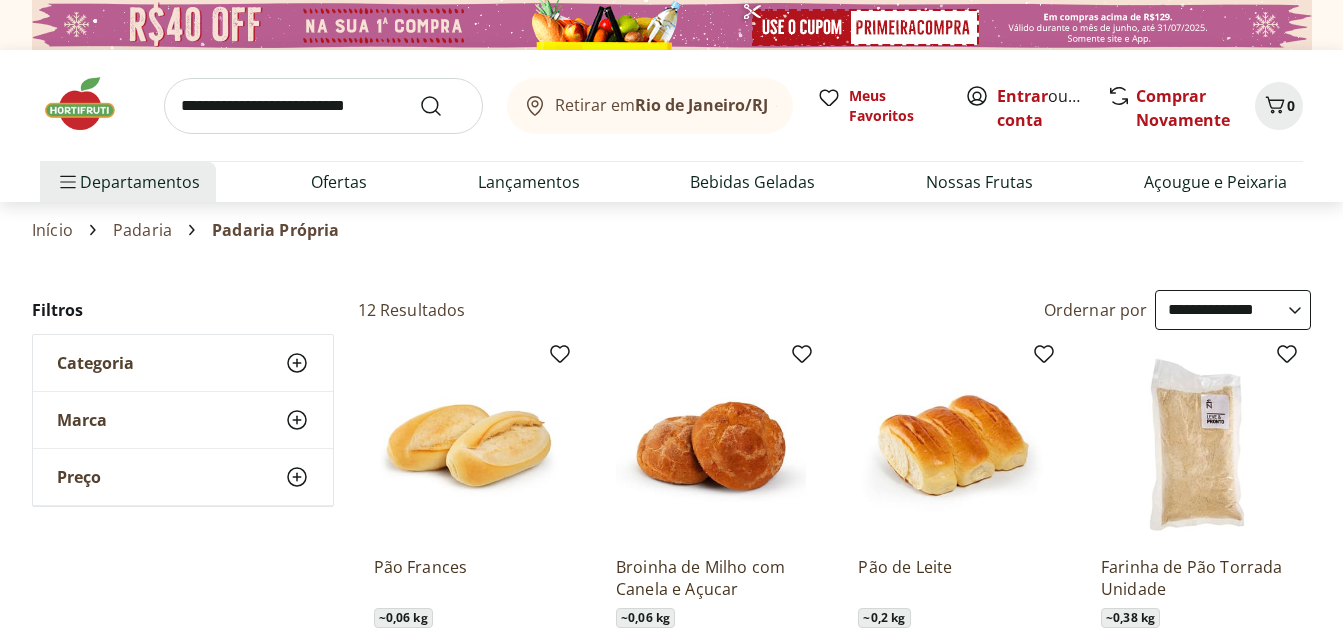 click at bounding box center (90, 104) 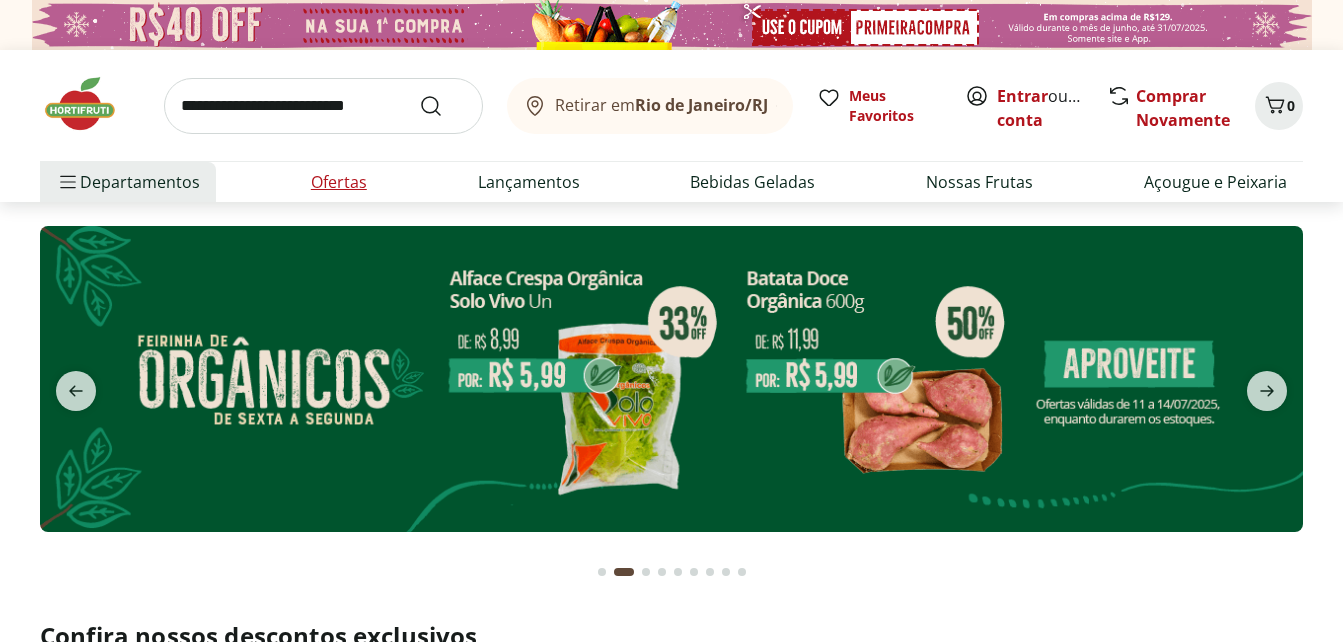 click on "Ofertas" at bounding box center [339, 182] 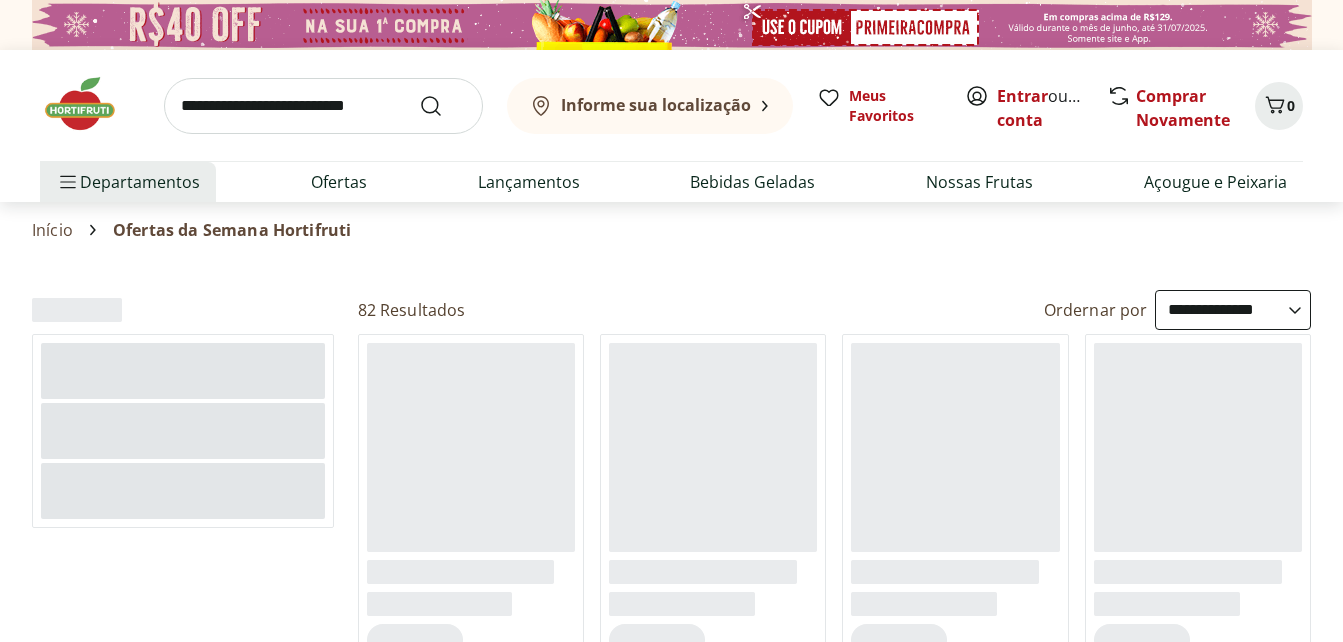 select on "**********" 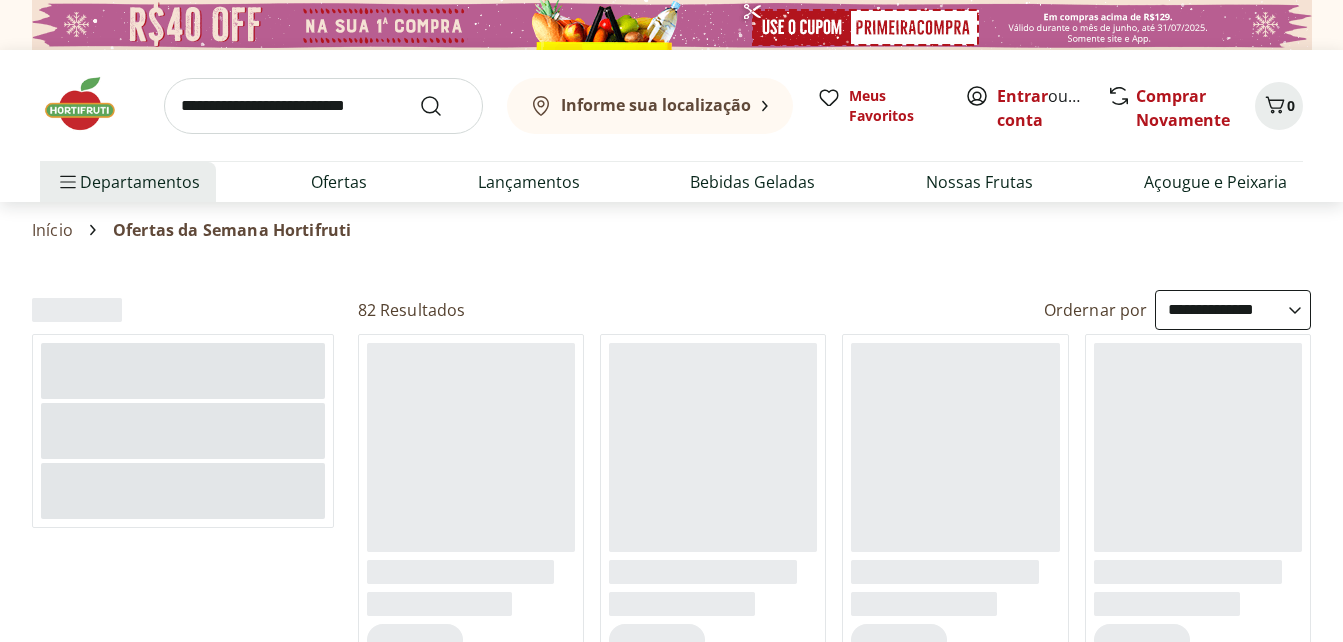 scroll, scrollTop: 0, scrollLeft: 0, axis: both 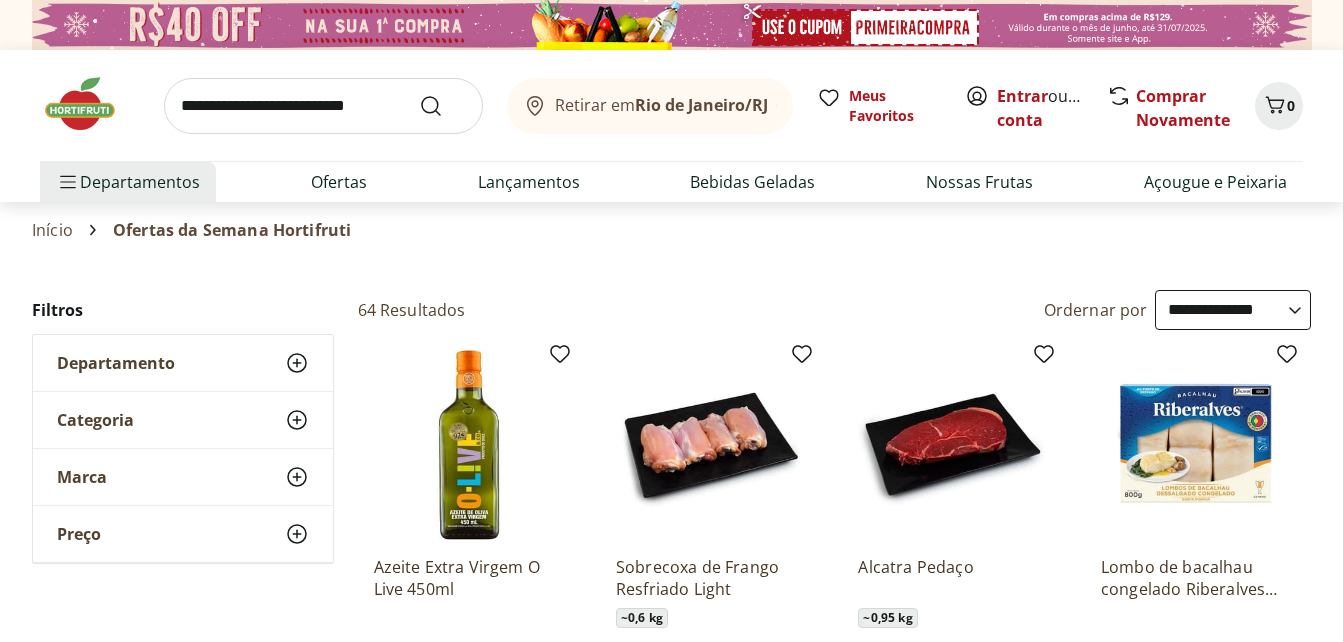 click on "Início Ofertas da Semana Hortifruti" at bounding box center (671, 230) 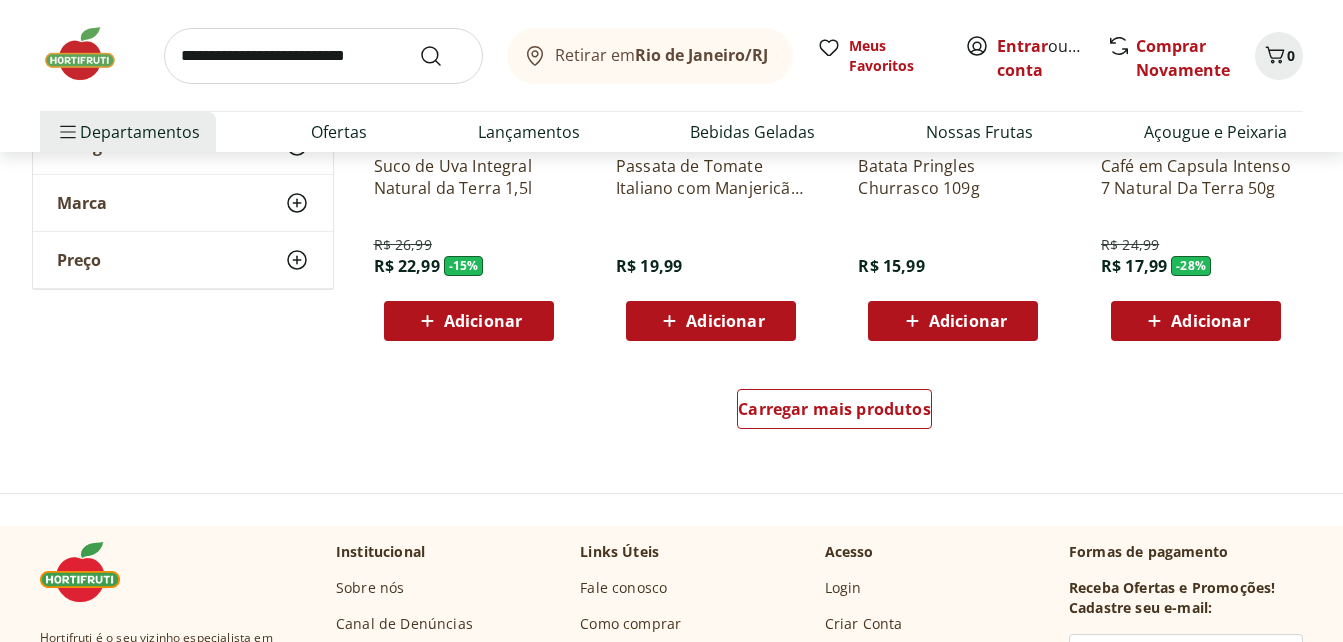 scroll, scrollTop: 1280, scrollLeft: 0, axis: vertical 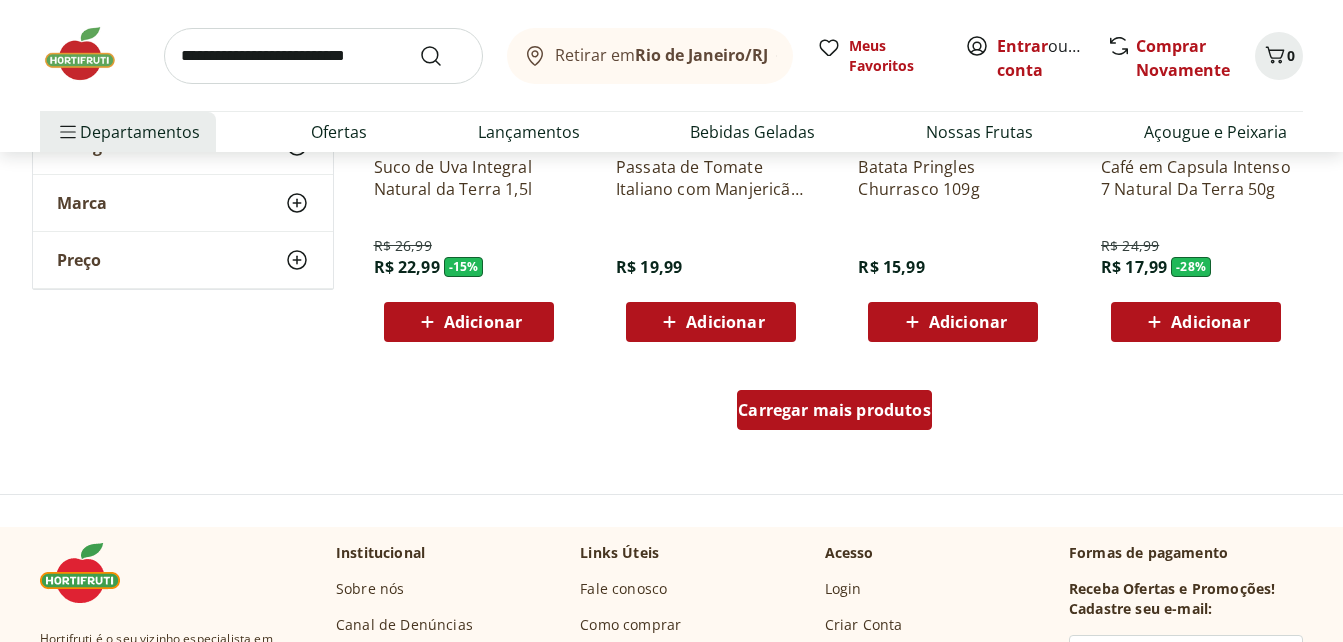 click on "Carregar mais produtos" at bounding box center [834, 410] 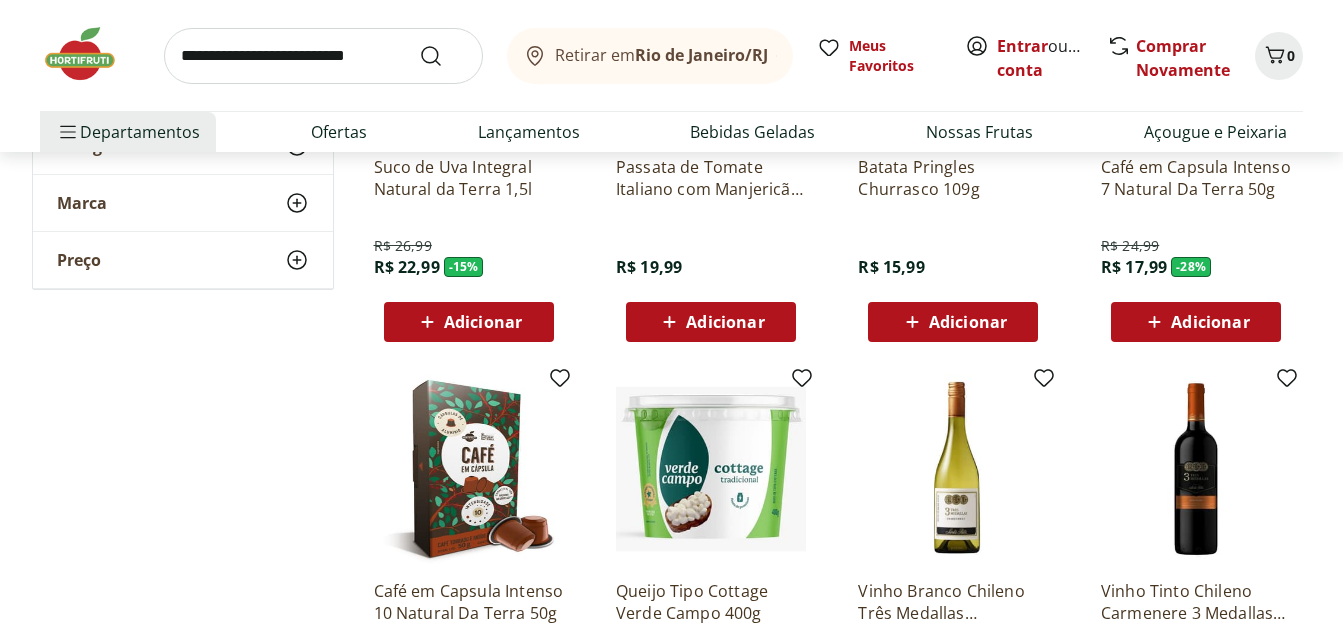 click on "**********" at bounding box center [672, 388] 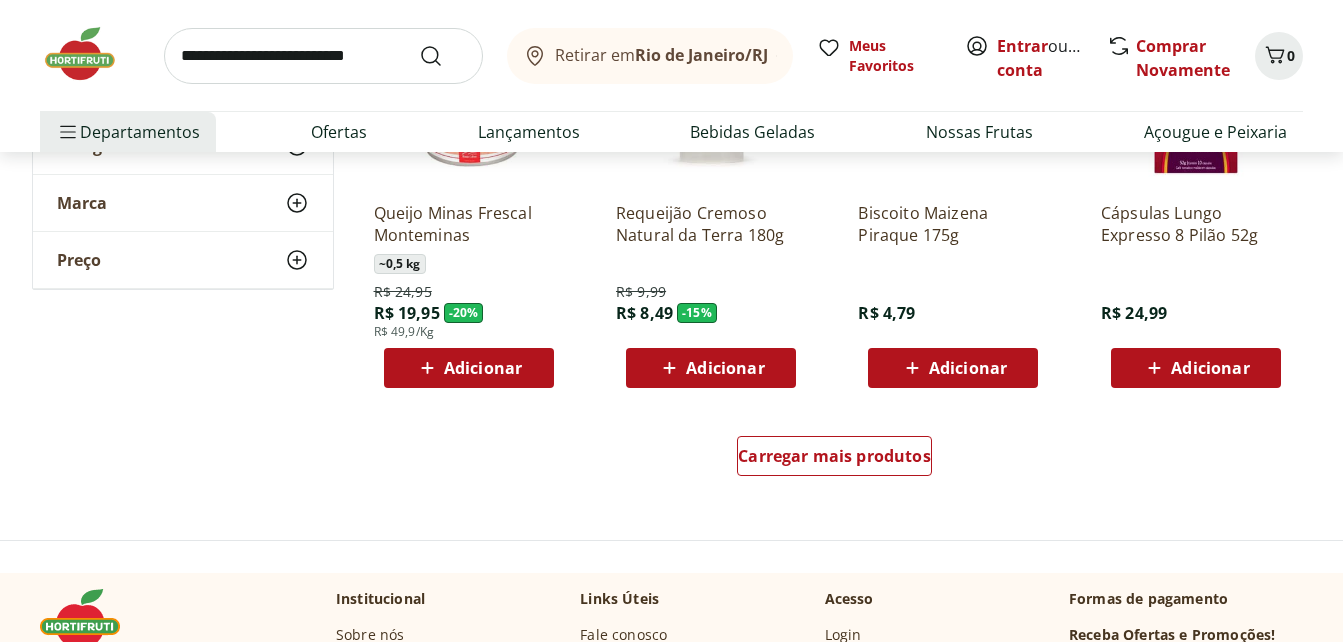 scroll, scrollTop: 2600, scrollLeft: 0, axis: vertical 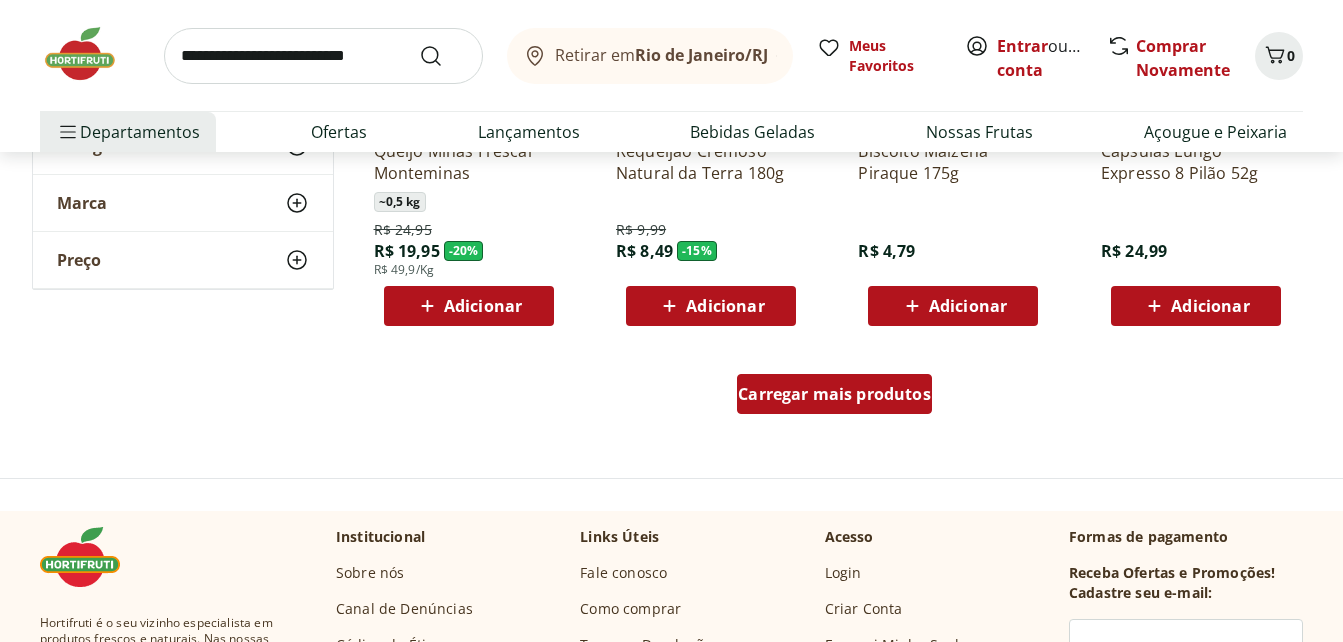 click on "Carregar mais produtos" at bounding box center [834, 394] 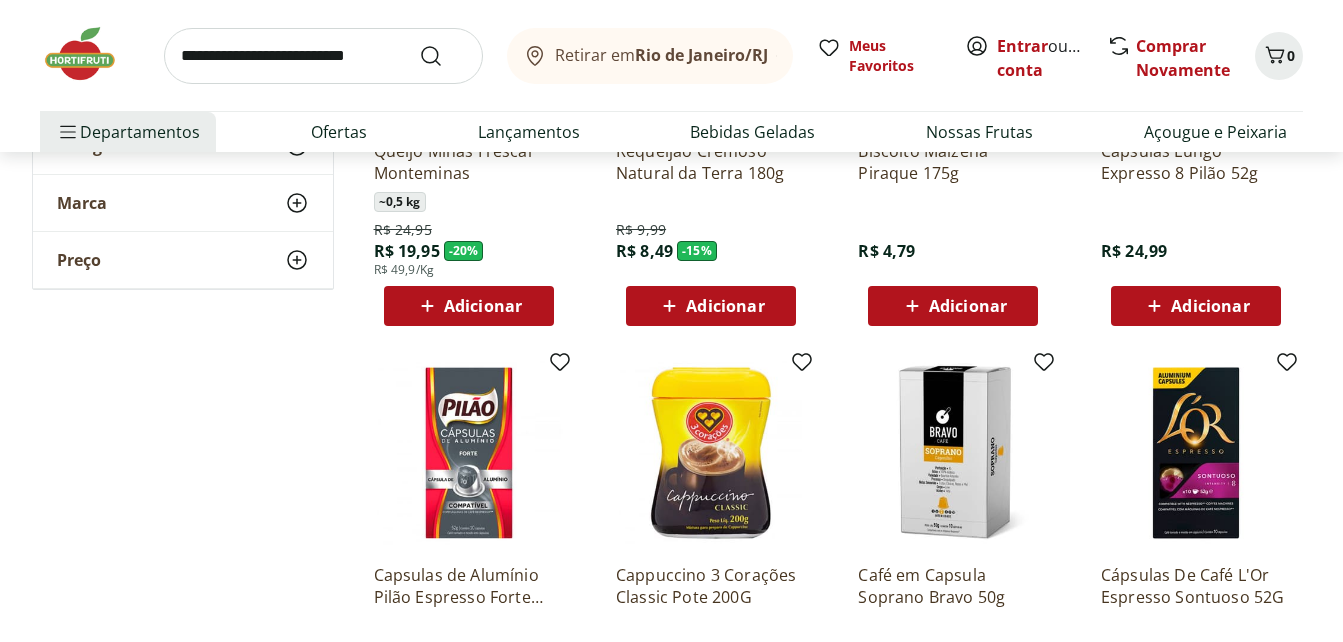 click on "**********" at bounding box center (672, -280) 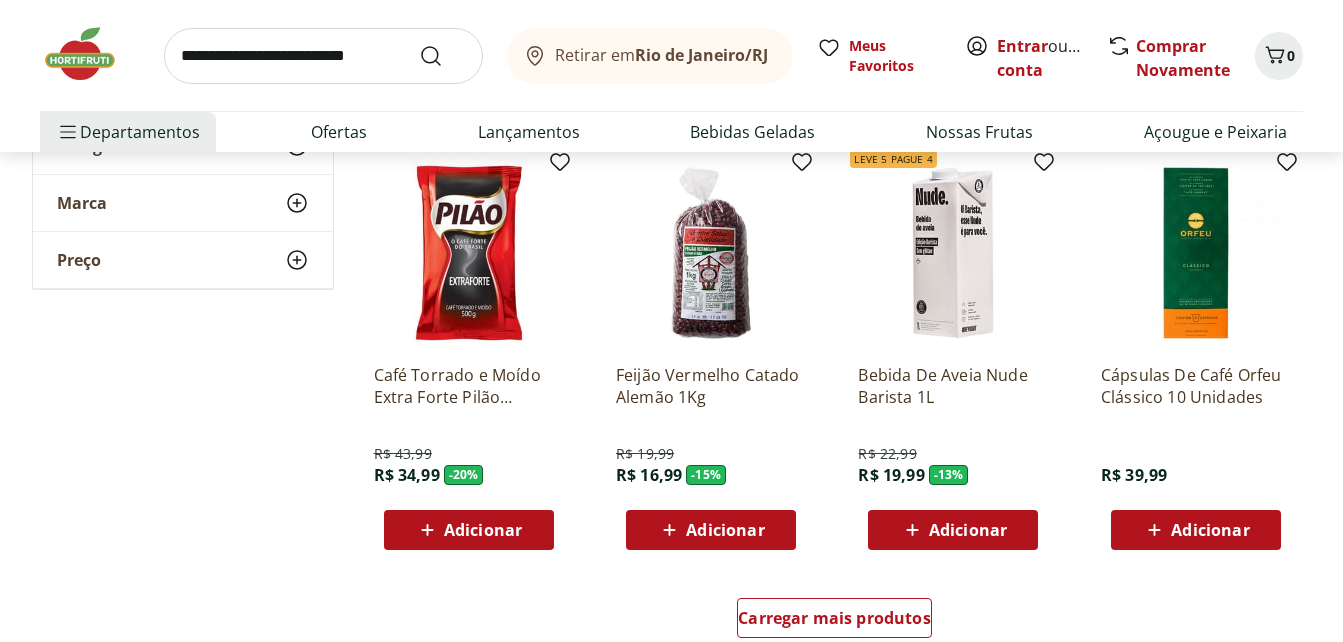 scroll, scrollTop: 3800, scrollLeft: 0, axis: vertical 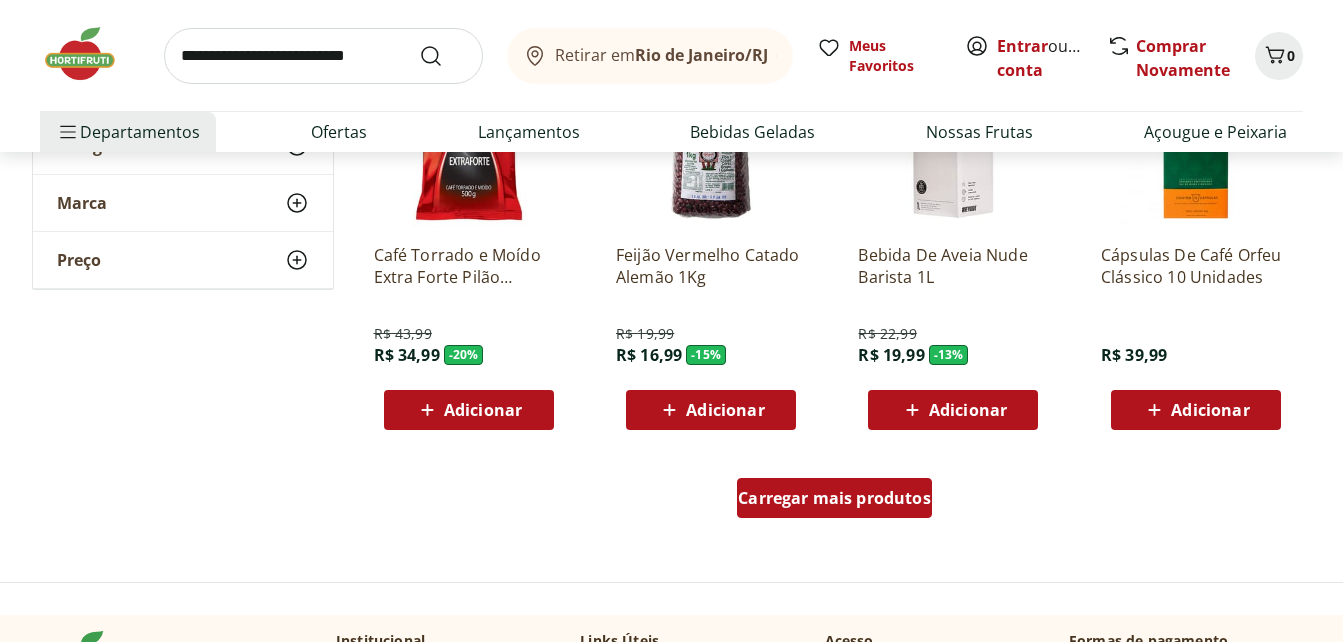 click on "Carregar mais produtos" at bounding box center [834, 498] 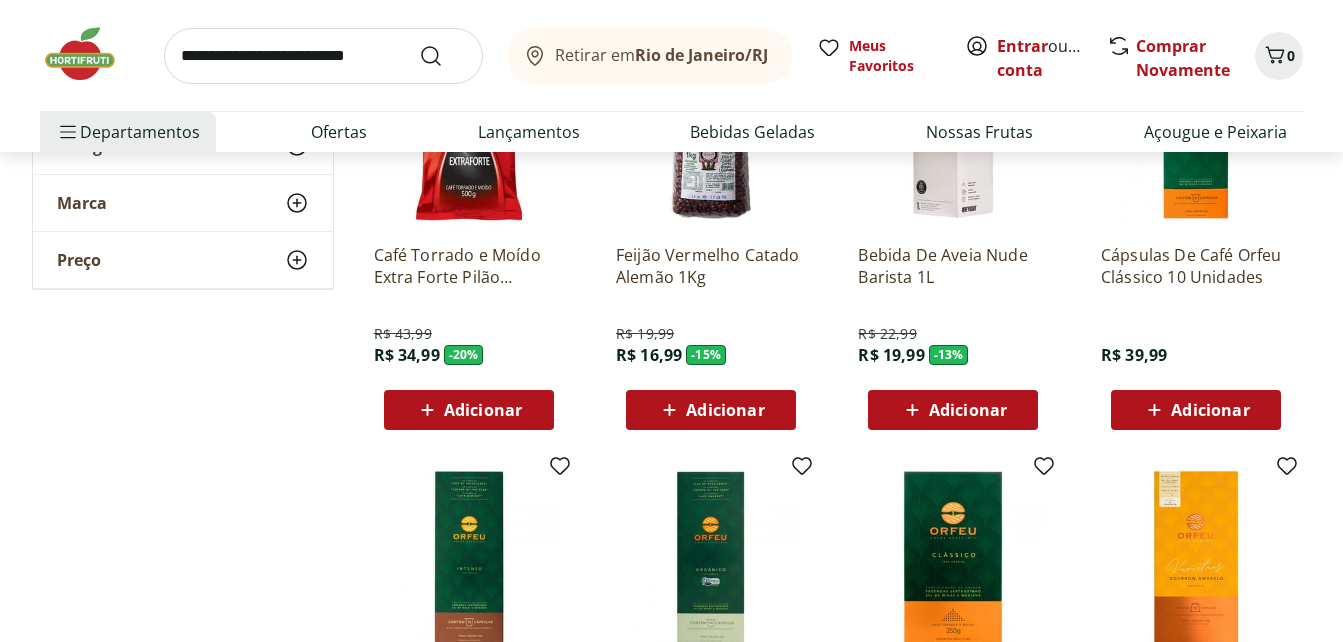 click on "**********" at bounding box center (672, -828) 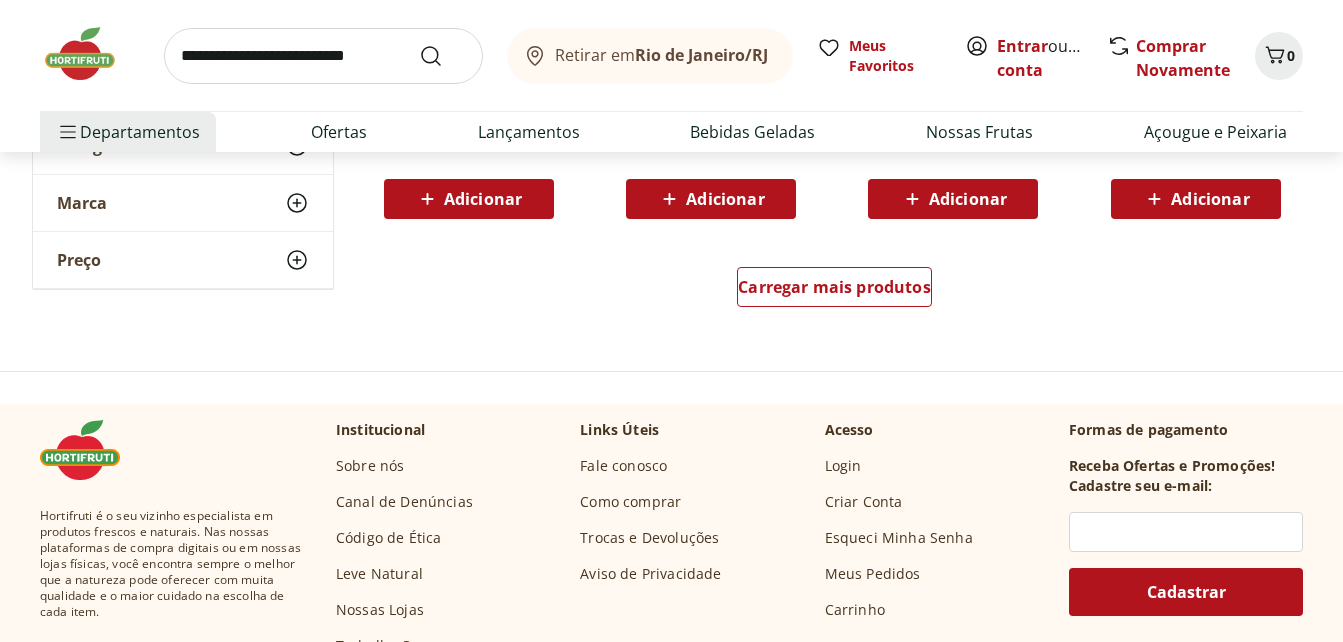 scroll, scrollTop: 5320, scrollLeft: 0, axis: vertical 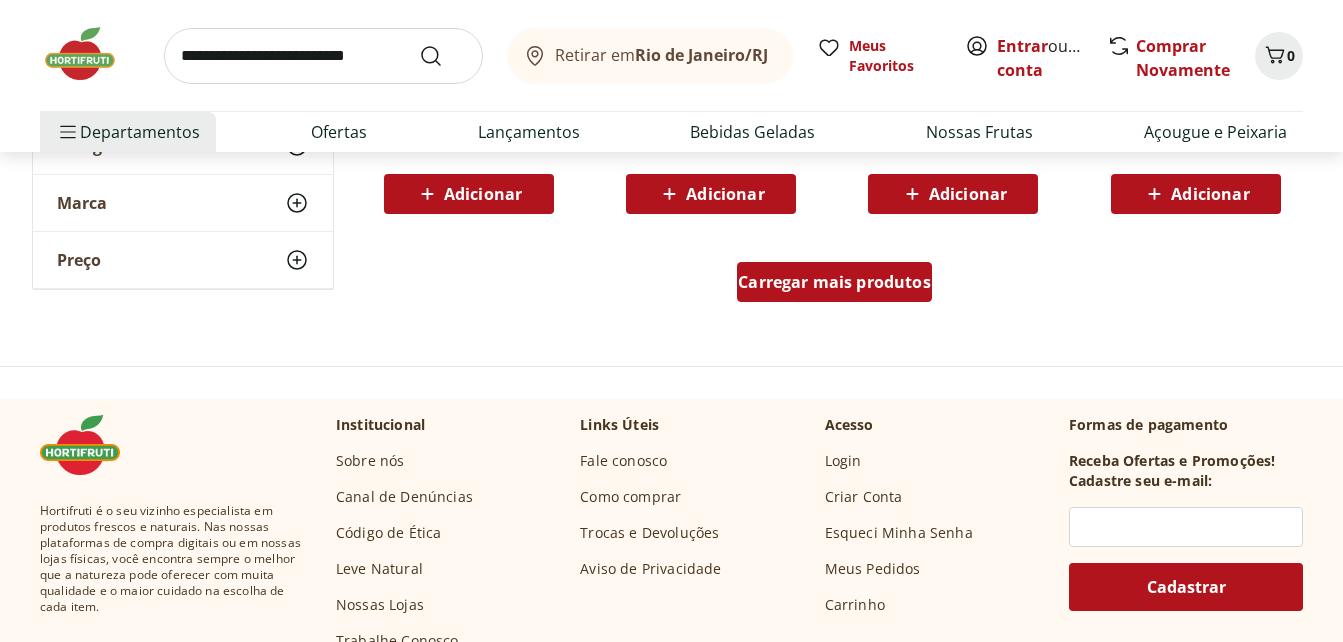 click on "Carregar mais produtos" at bounding box center [834, 282] 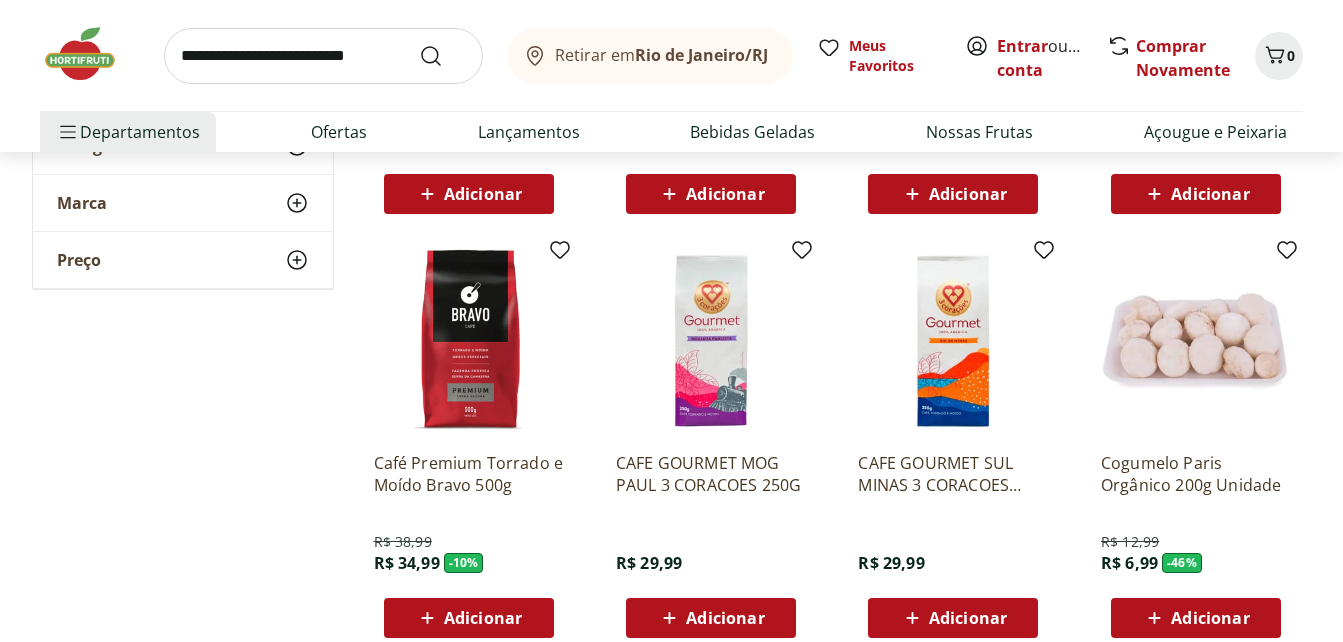click on "**********" at bounding box center (672, -1696) 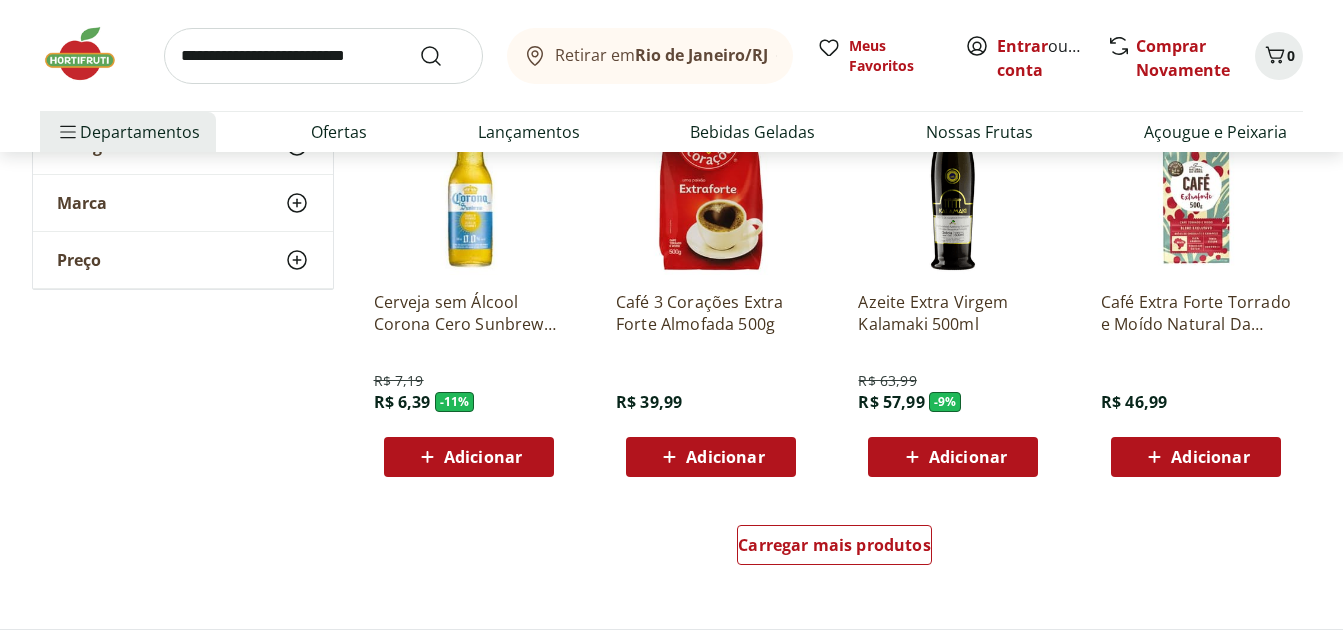 scroll, scrollTop: 6480, scrollLeft: 0, axis: vertical 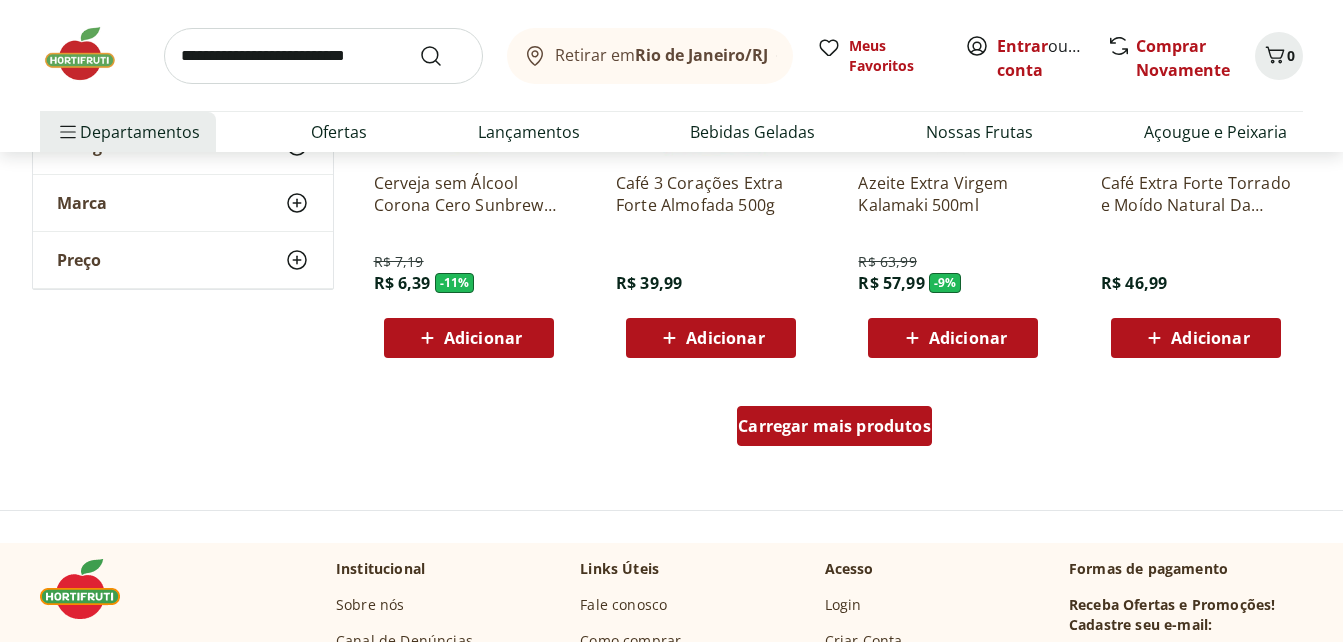 click on "Carregar mais produtos" at bounding box center [834, 426] 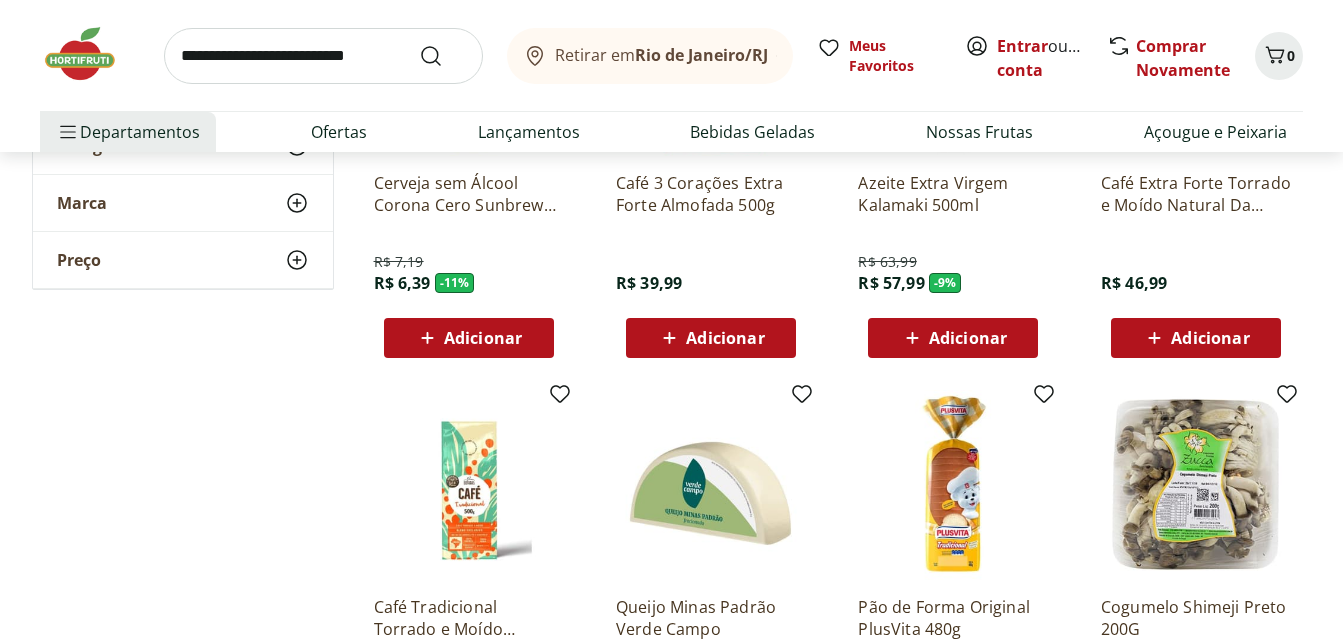 click on "**********" at bounding box center [672, -2696] 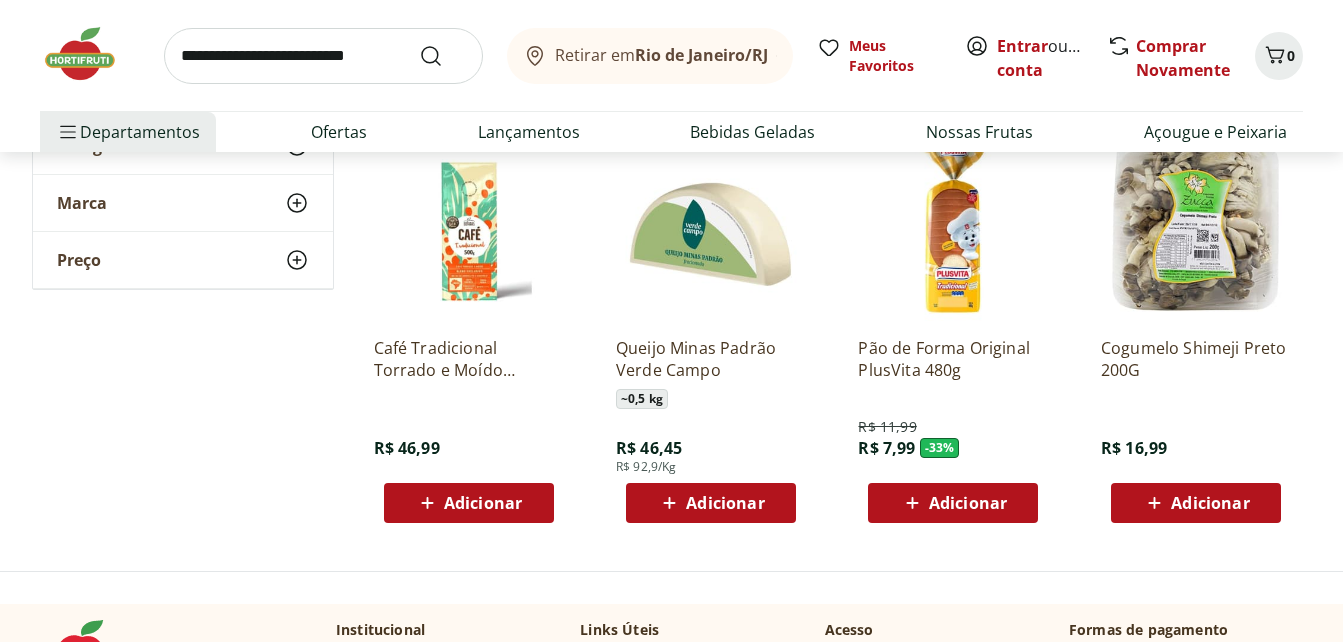 scroll, scrollTop: 6680, scrollLeft: 0, axis: vertical 